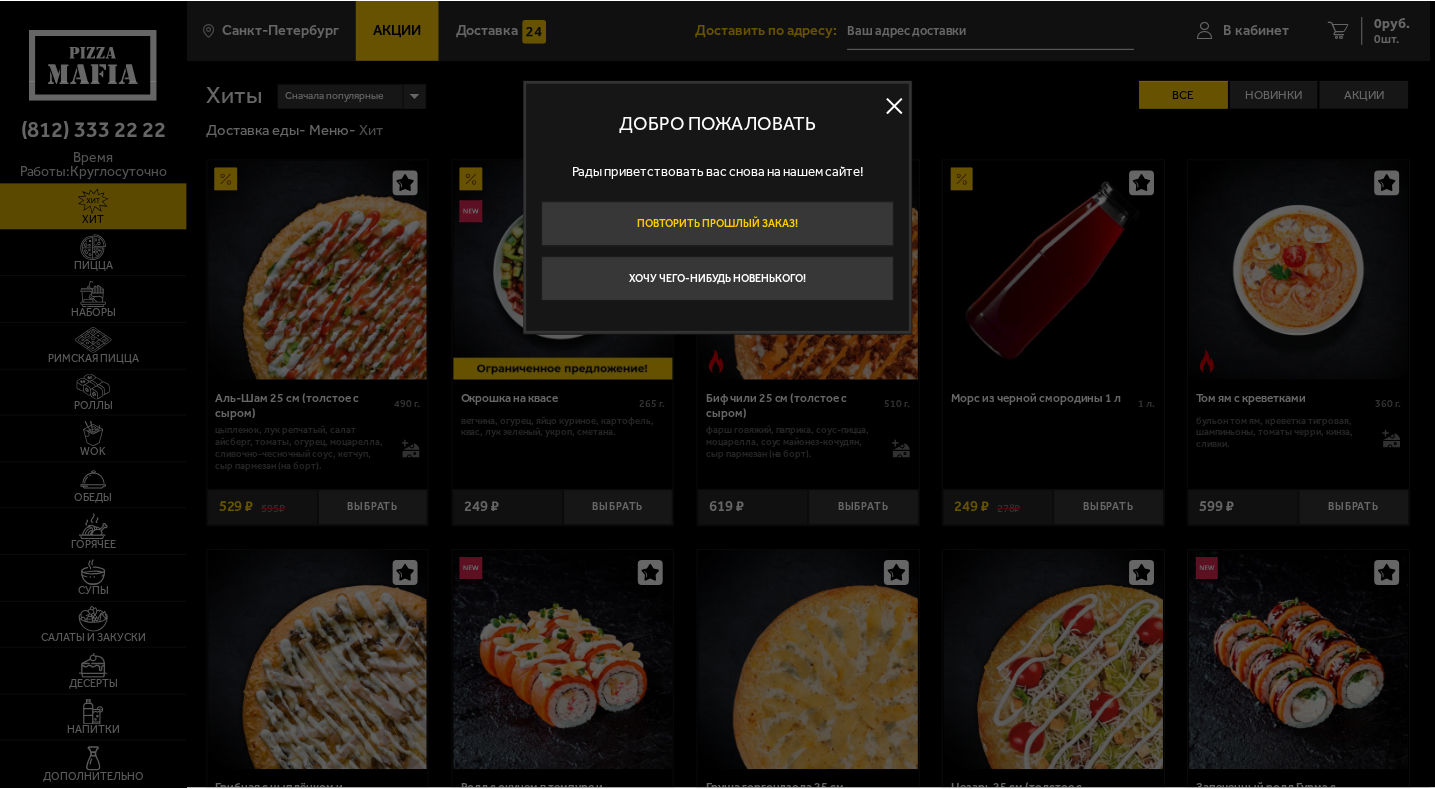 scroll, scrollTop: 0, scrollLeft: 0, axis: both 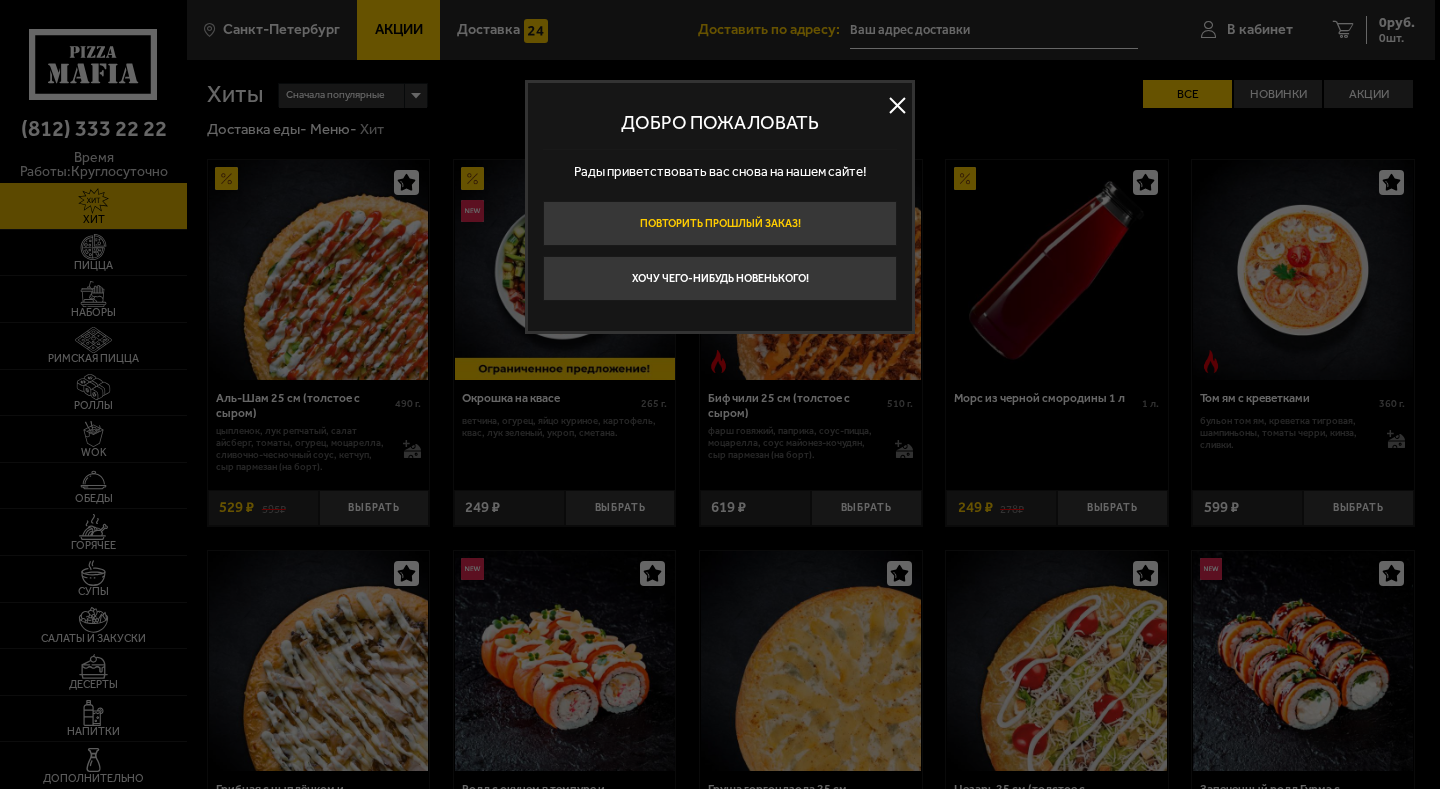 click on "Повторить прошлый заказ!" at bounding box center (720, 223) 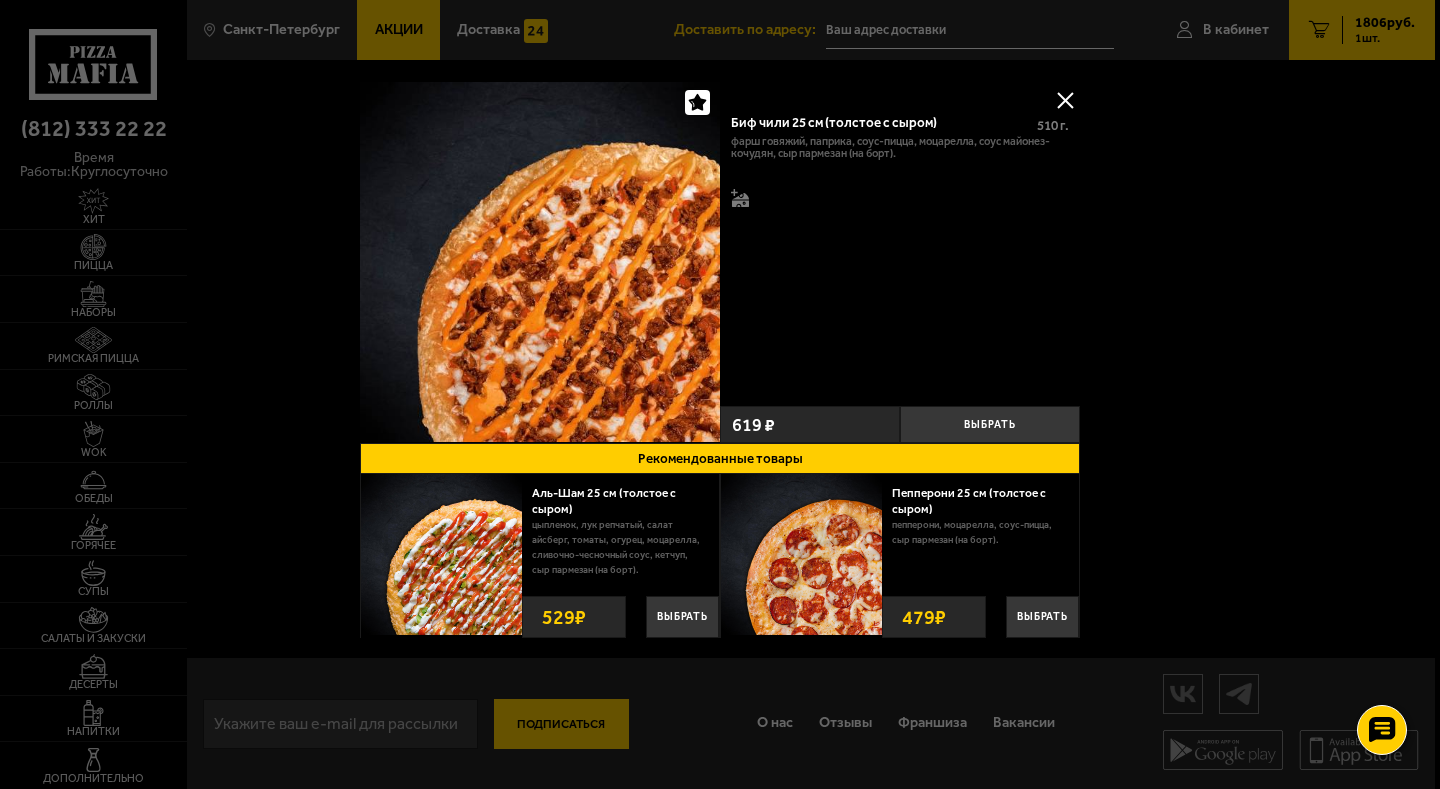 click at bounding box center [1065, 100] 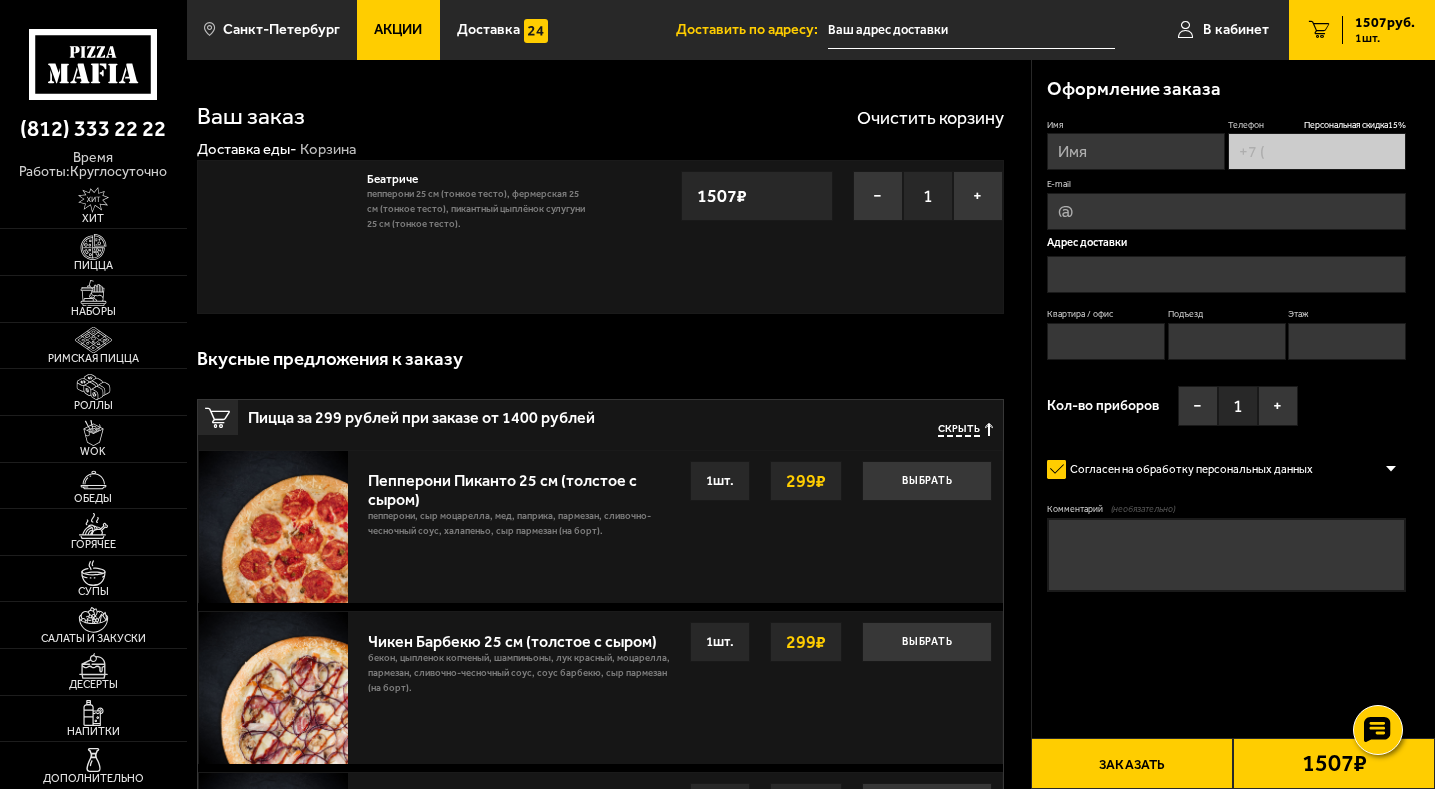 type on "[PHONE]" 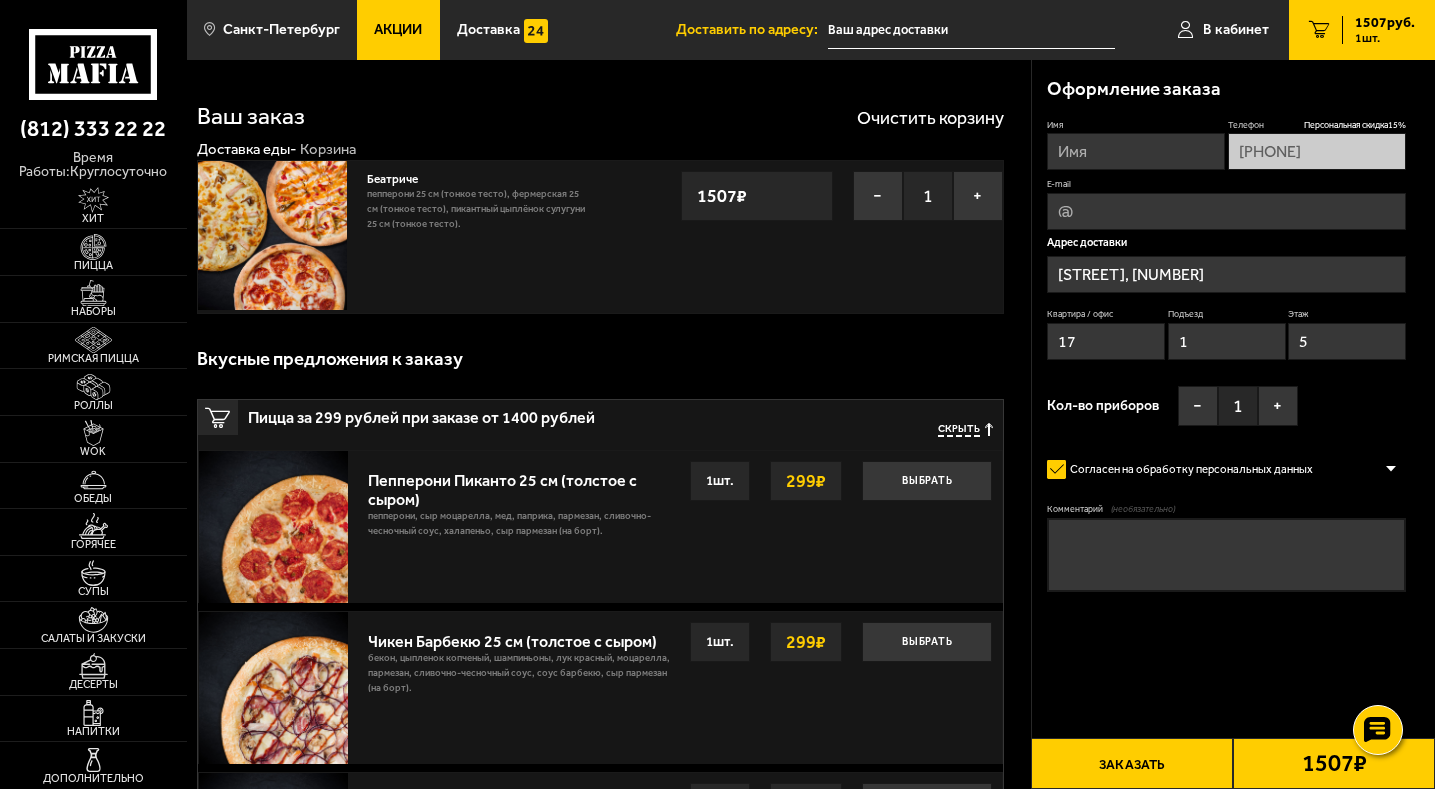 type on "[STREET], [NUMBER]" 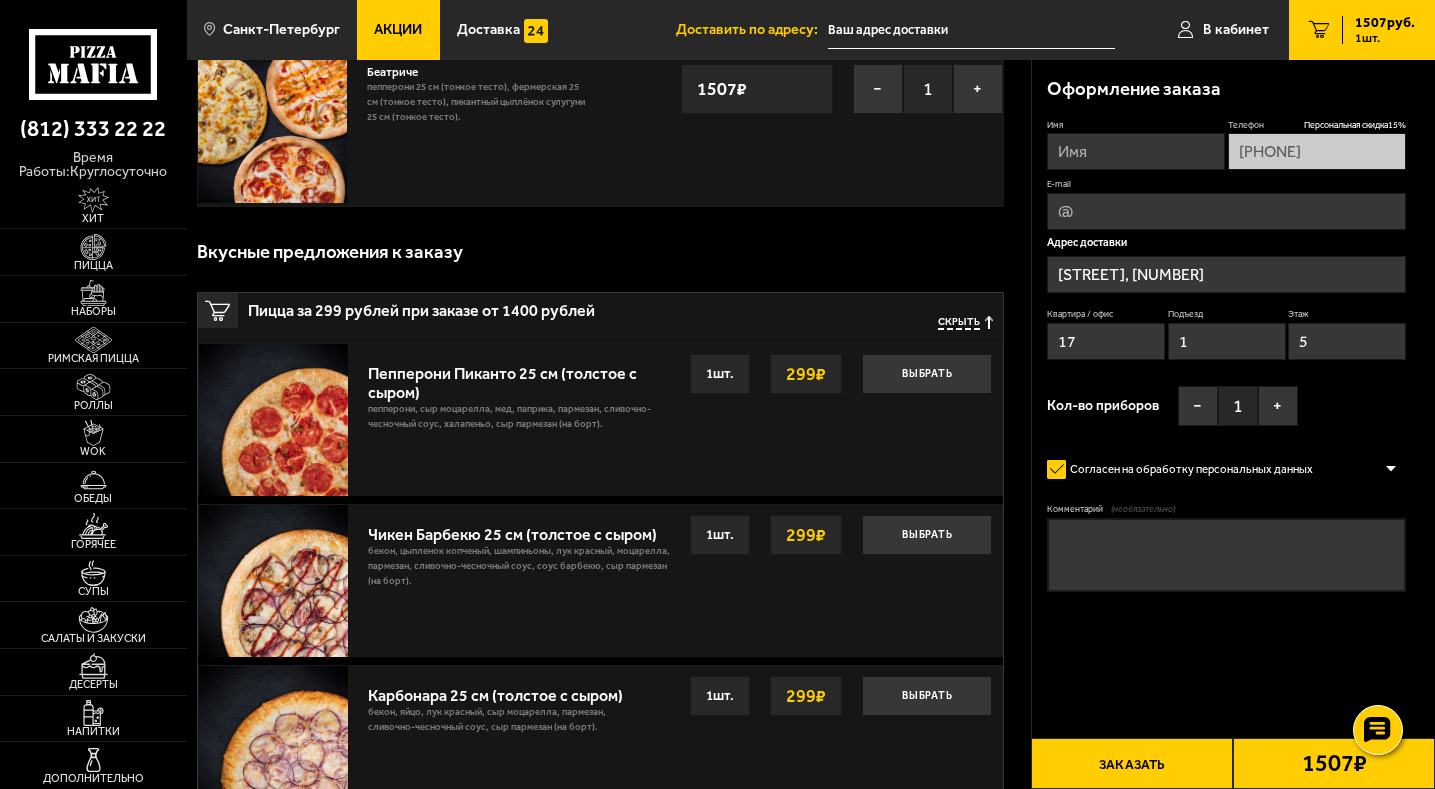 scroll, scrollTop: 0, scrollLeft: 0, axis: both 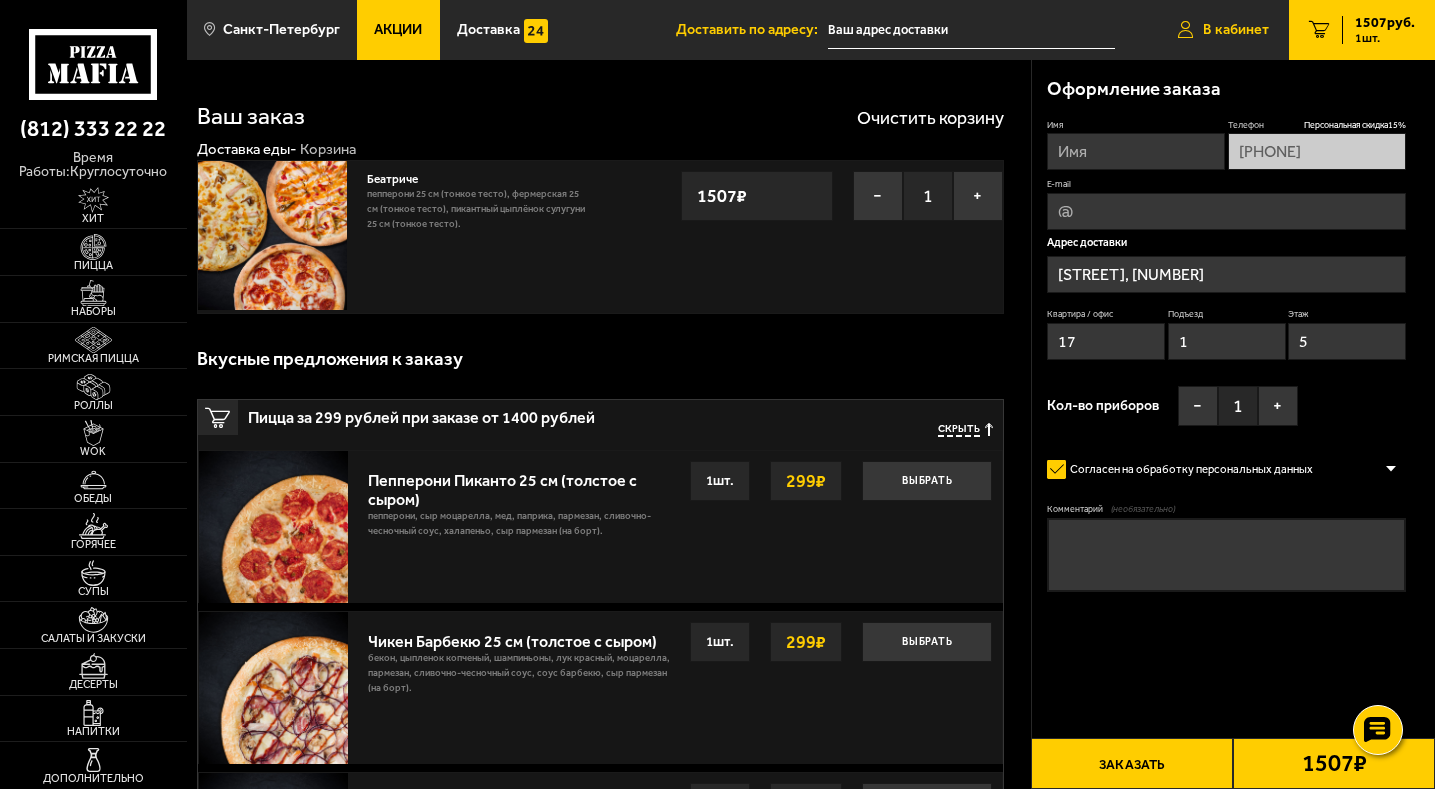 click on "В кабинет" at bounding box center (1236, 30) 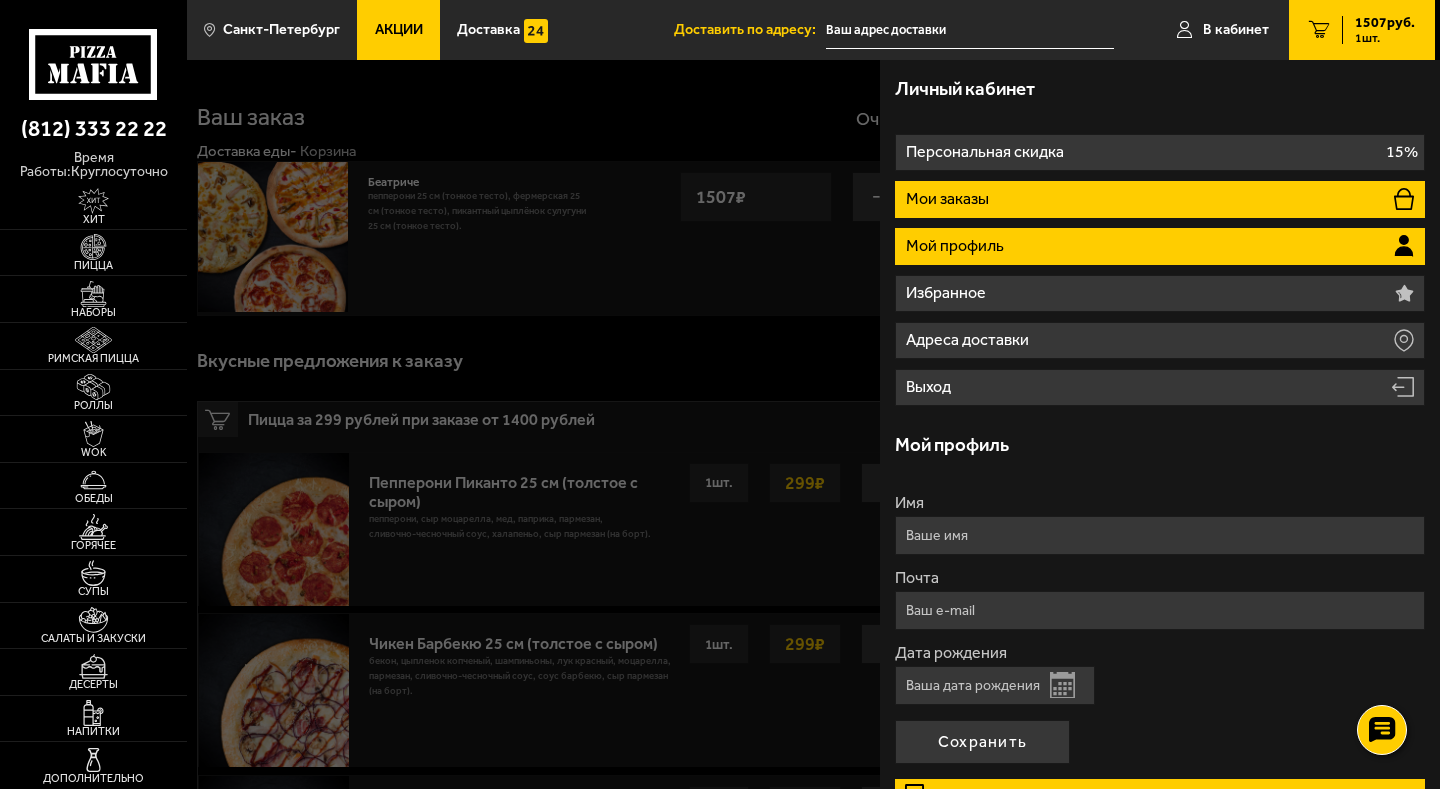 click on "Мои заказы" at bounding box center [1160, 199] 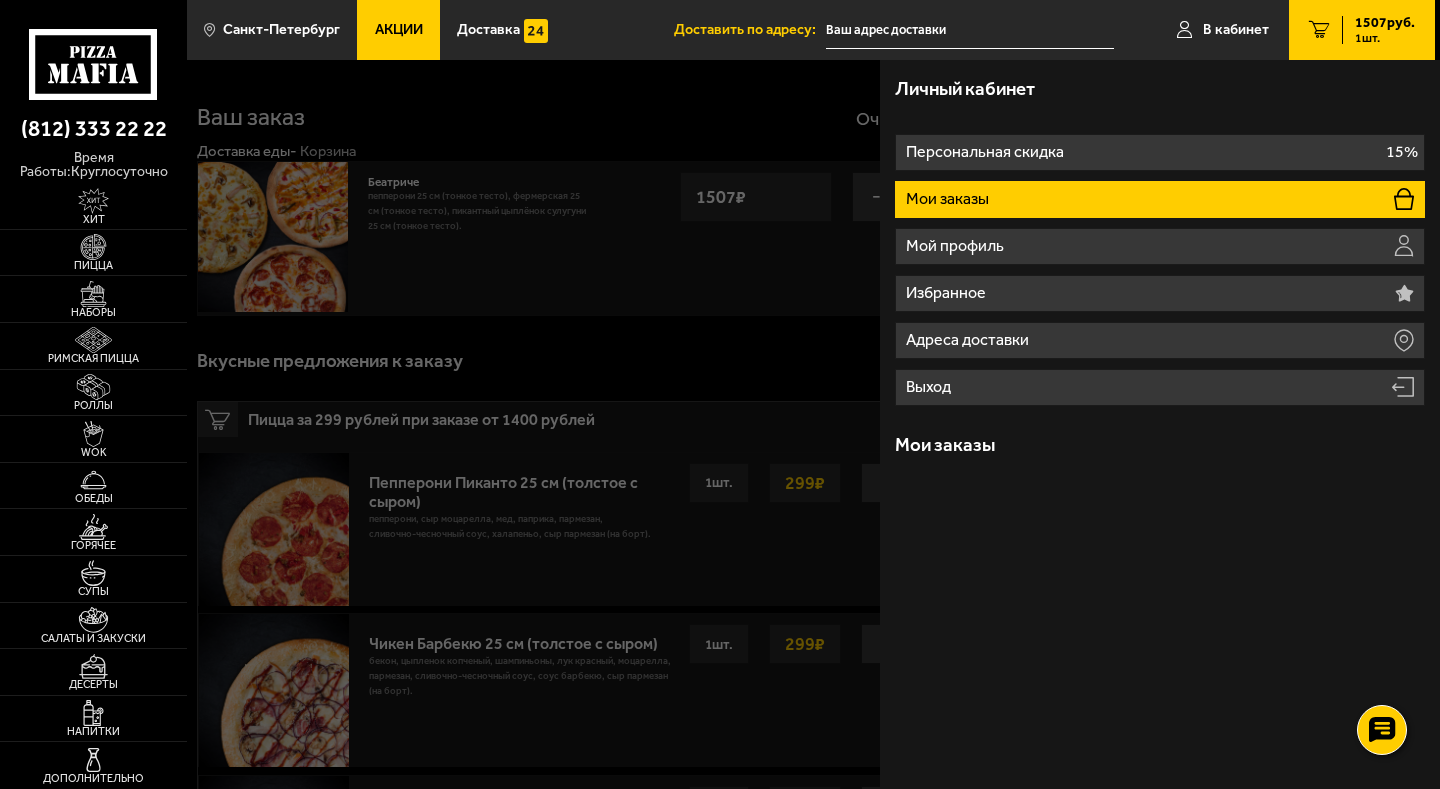 click on "Мои заказы" at bounding box center (1160, 199) 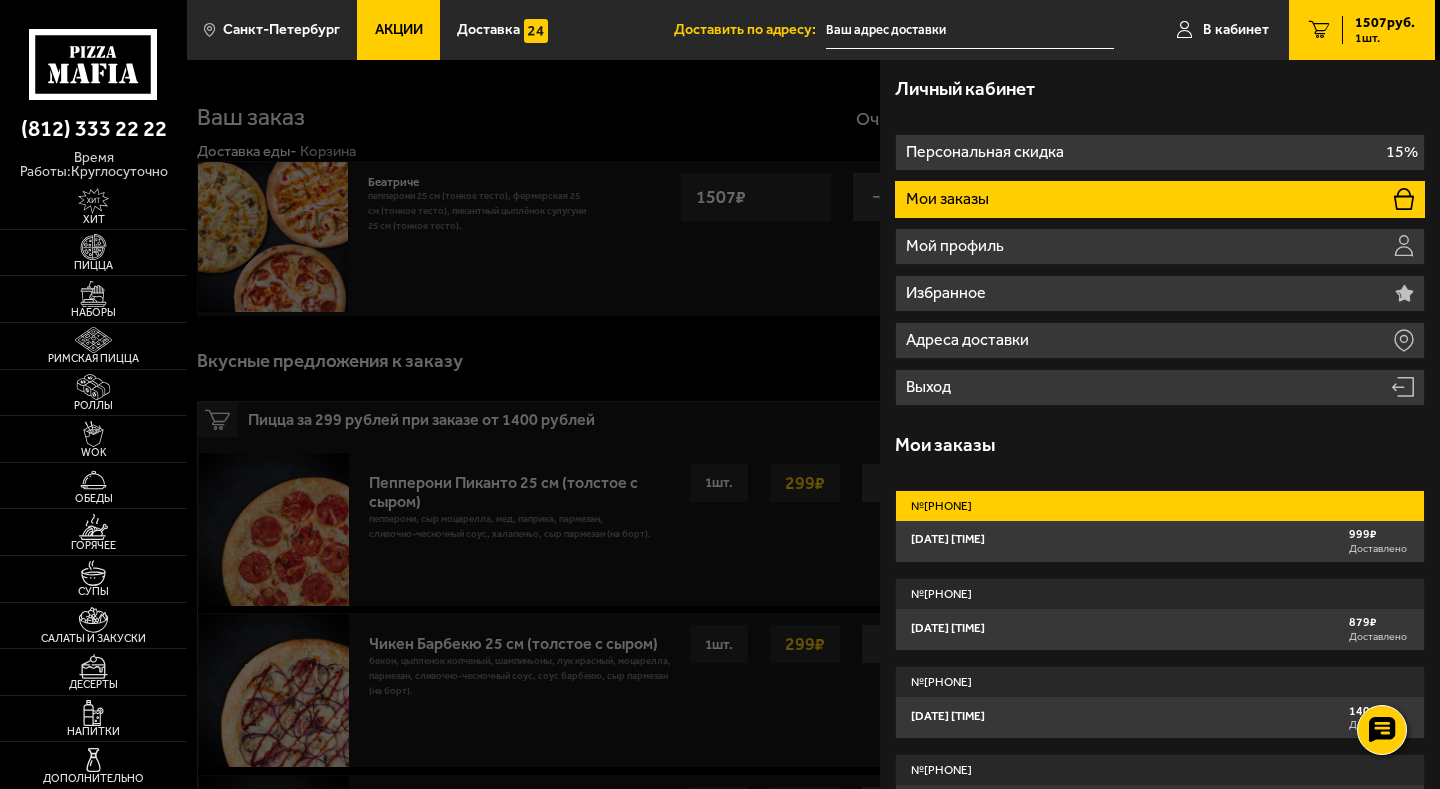 click on "[DATE] [TIME]" at bounding box center [948, 539] 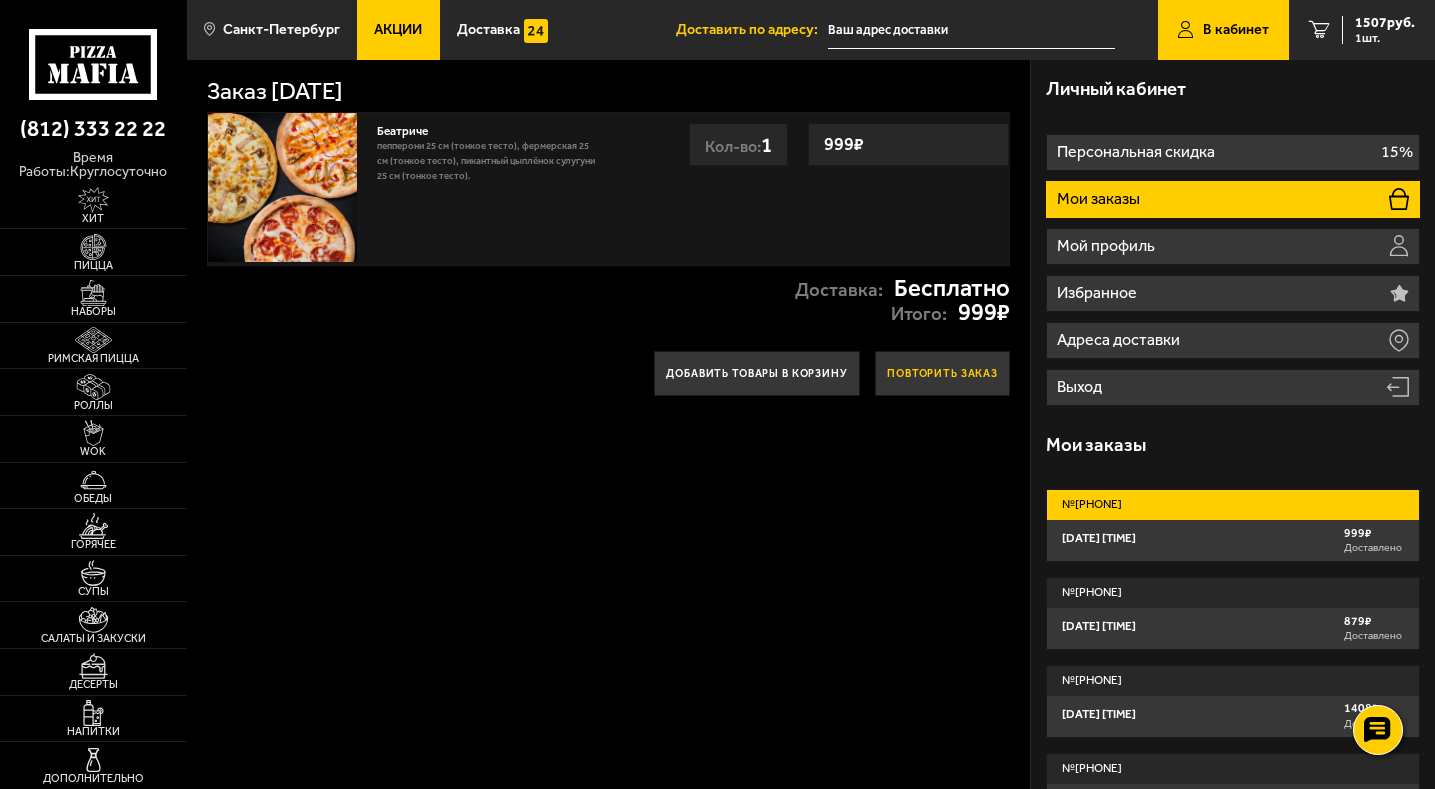 click on "Повторить заказ" at bounding box center [942, 373] 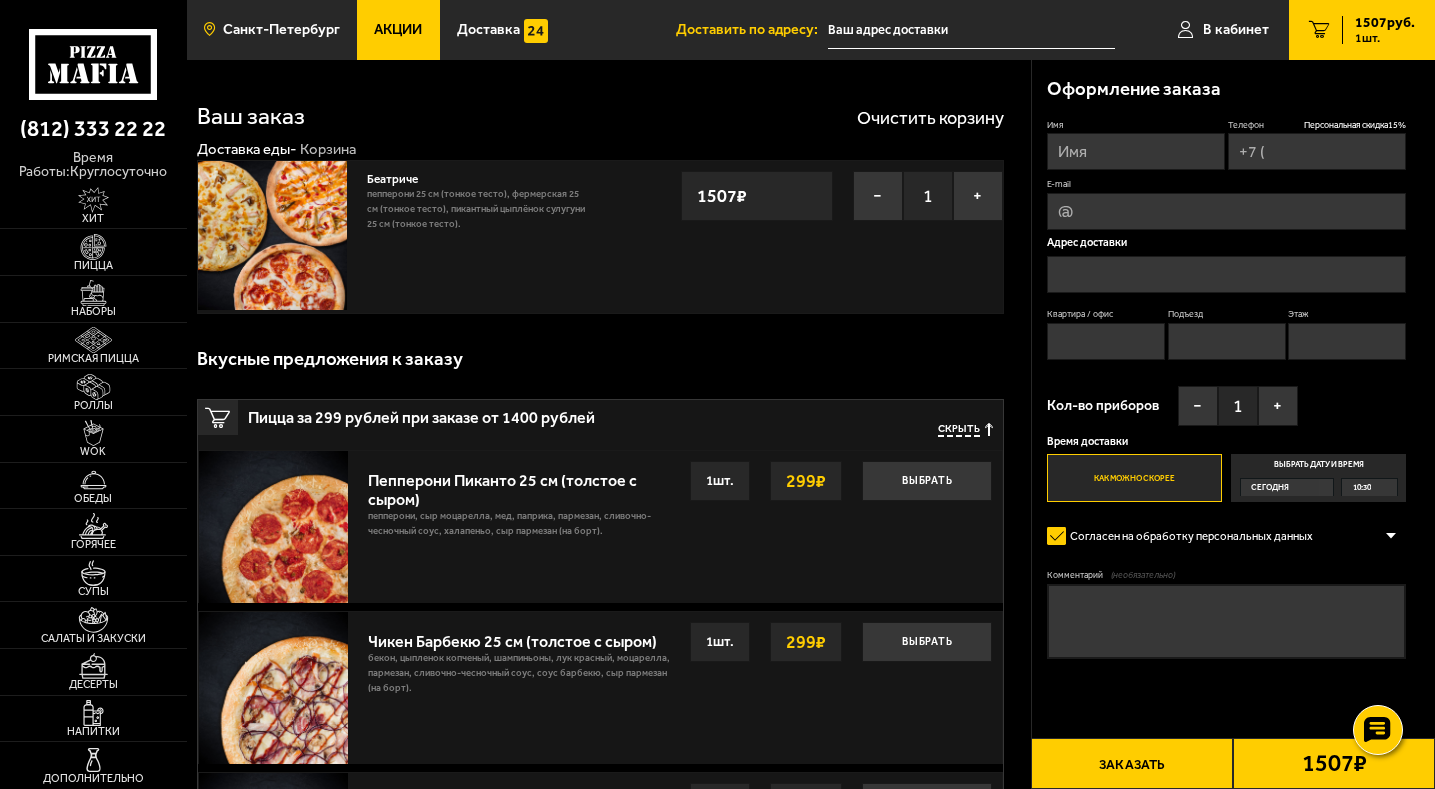 type on "[PHONE]" 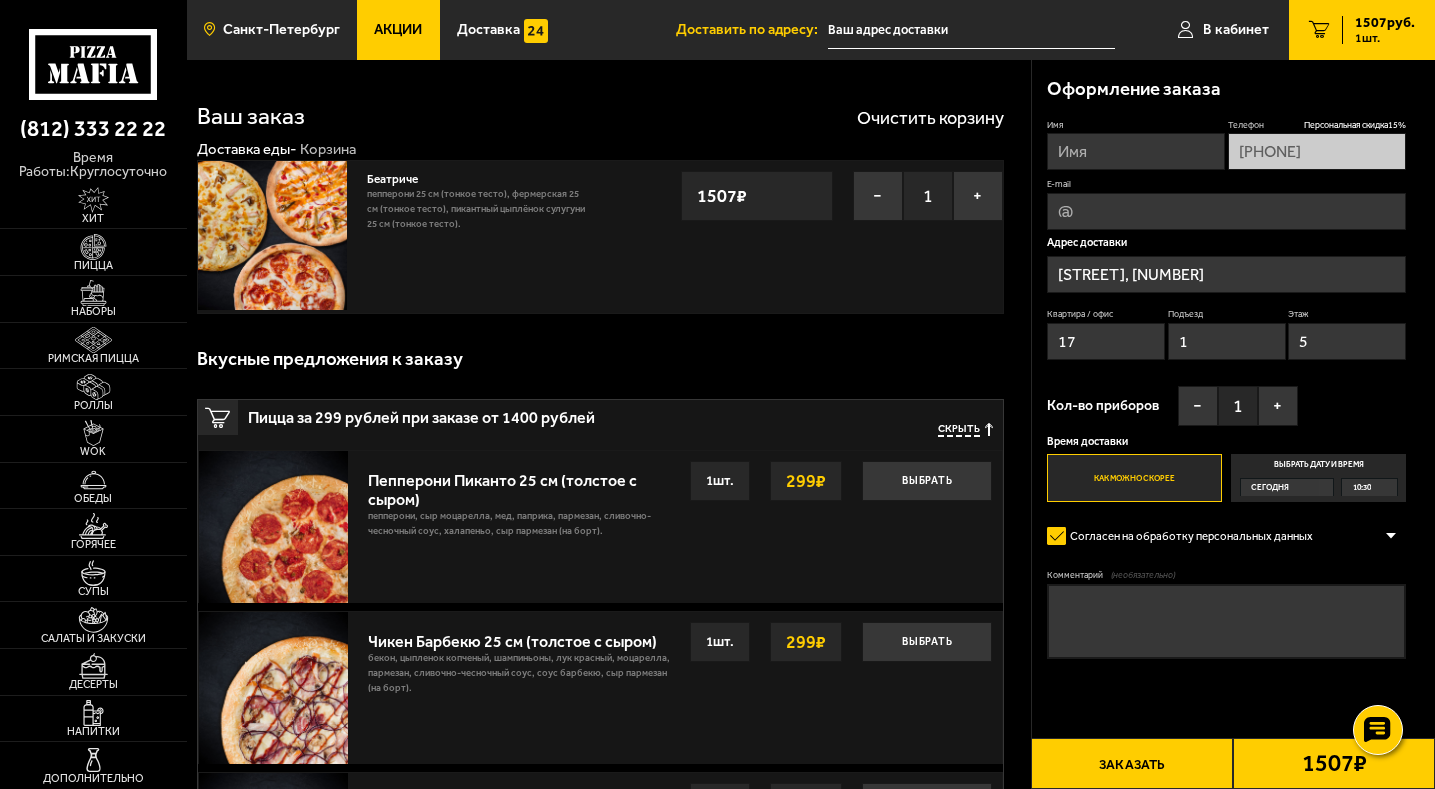 type on "[STREET], [NUMBER]" 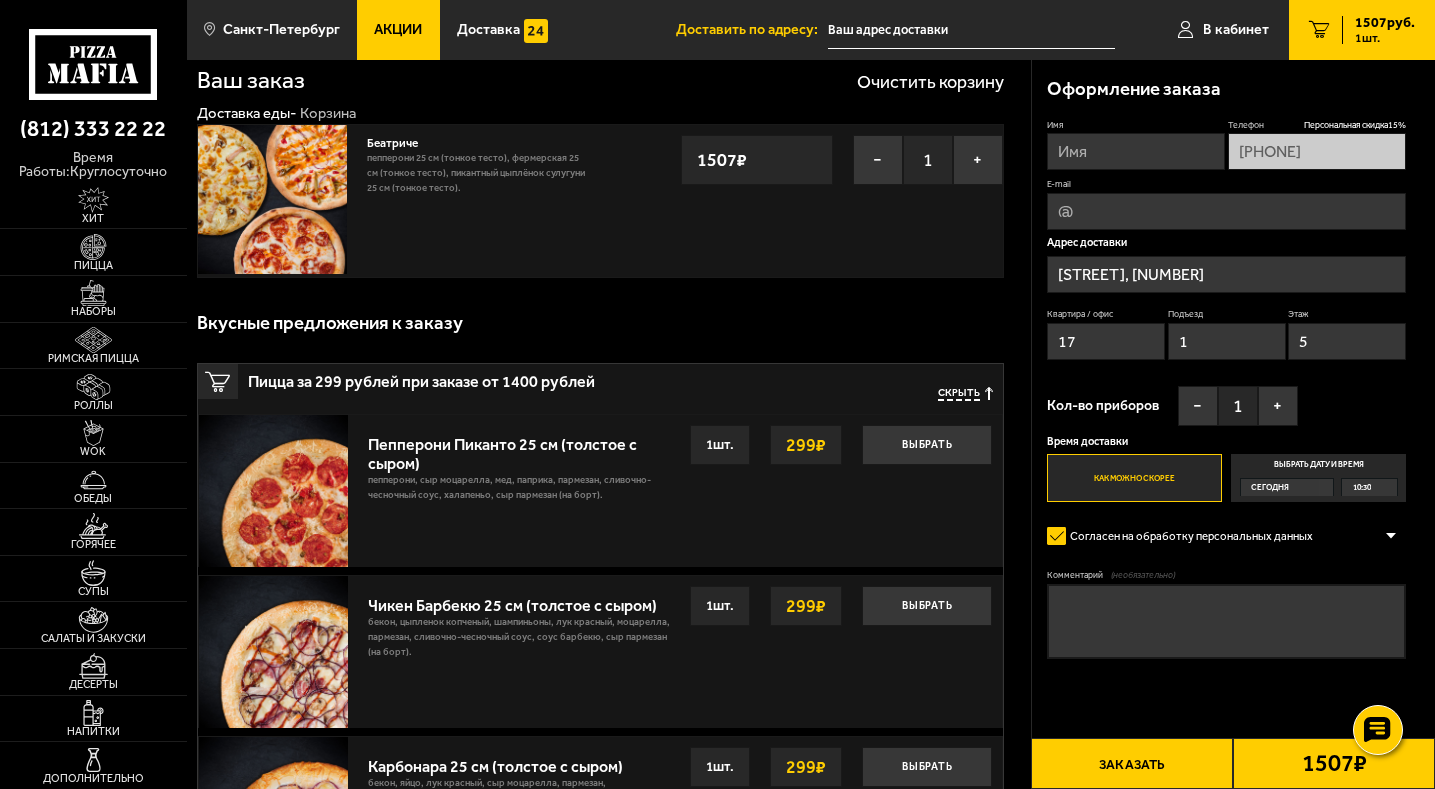 scroll, scrollTop: 0, scrollLeft: 0, axis: both 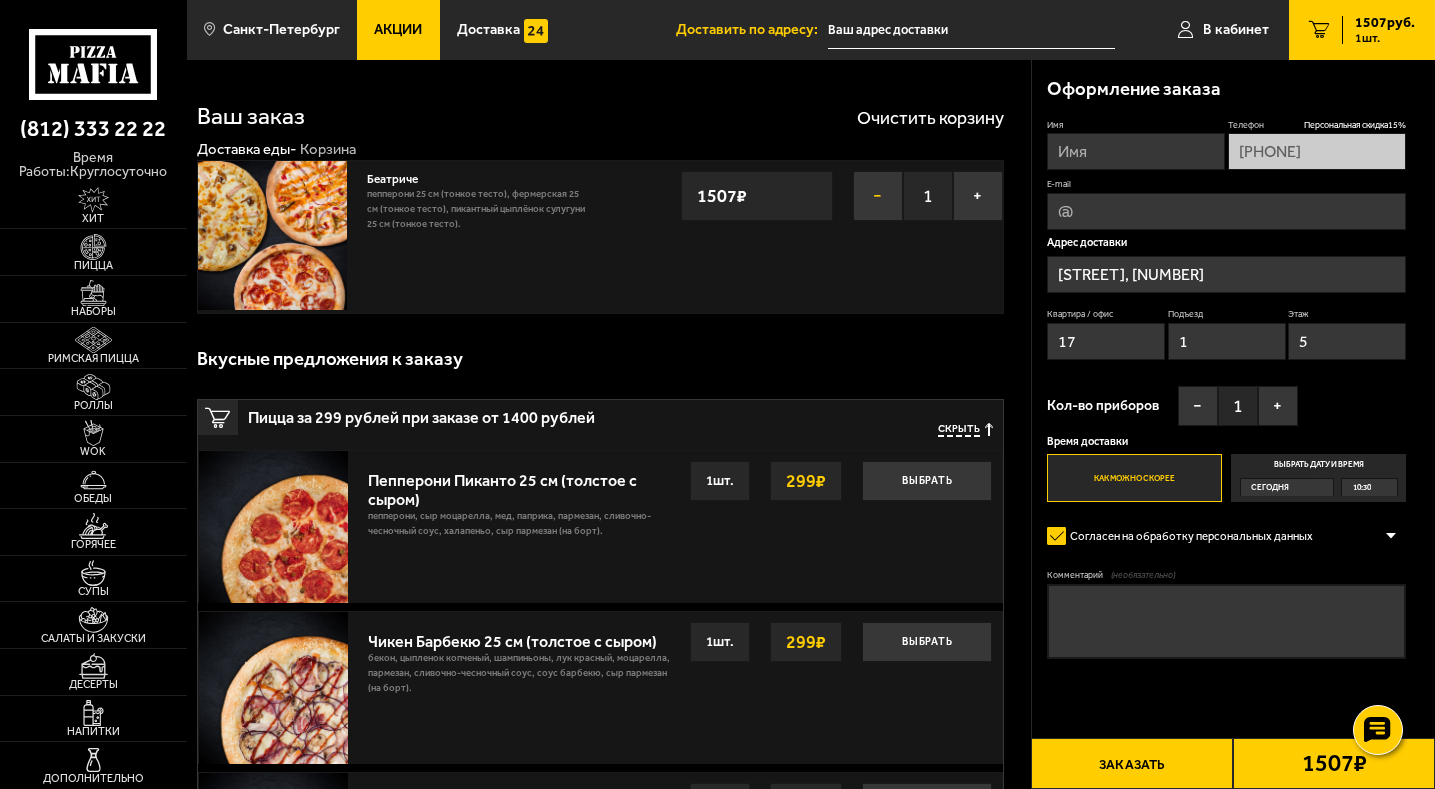 click on "−" at bounding box center [878, 196] 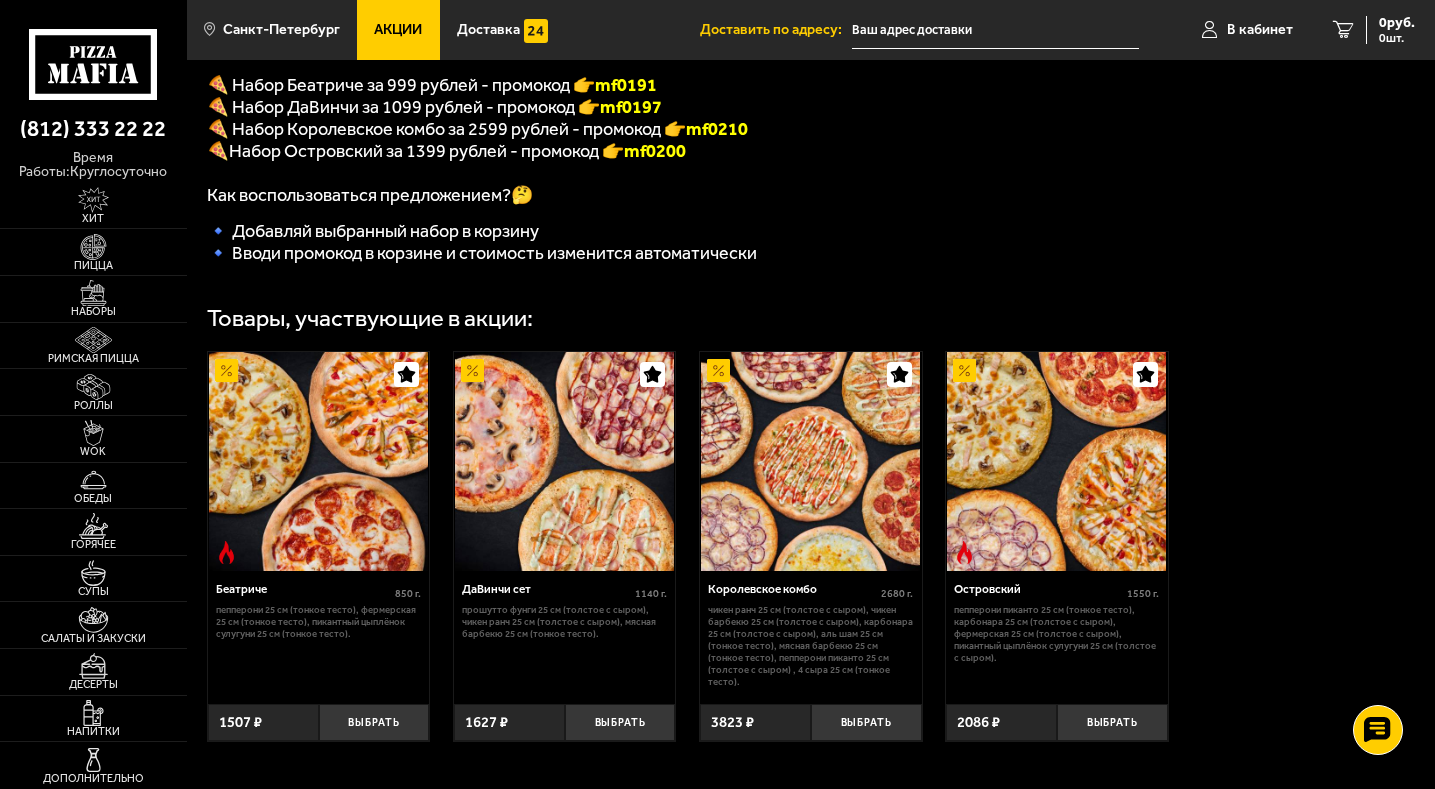 scroll, scrollTop: 400, scrollLeft: 0, axis: vertical 